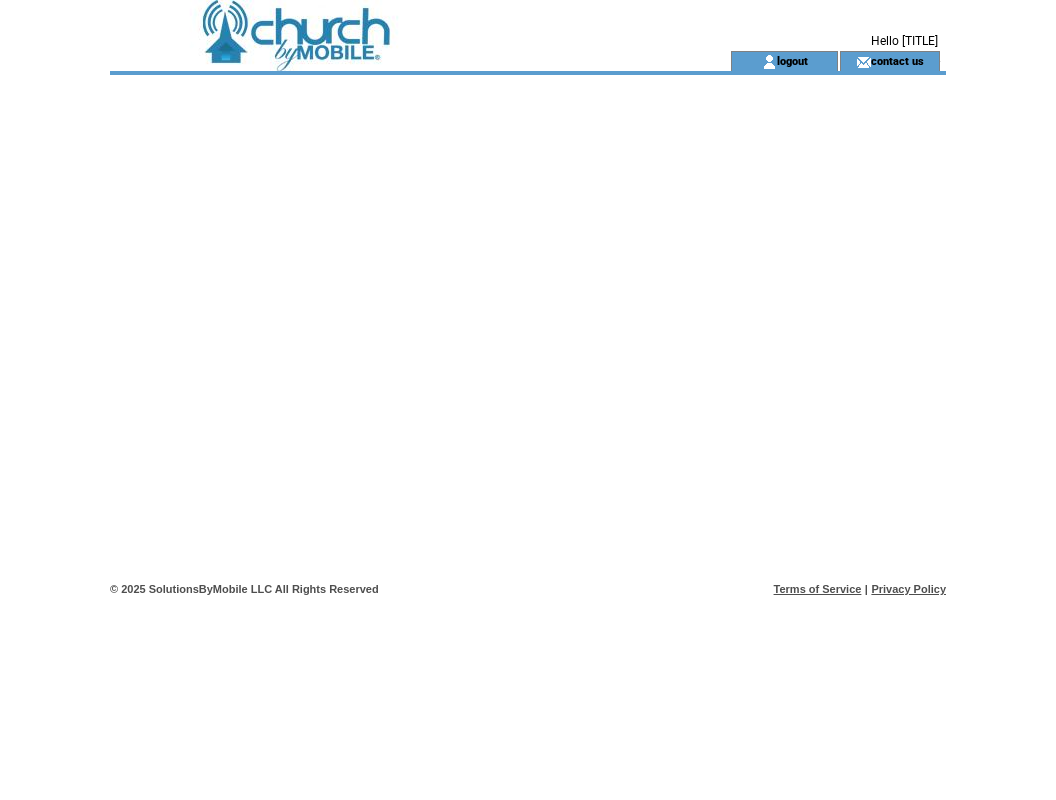 scroll, scrollTop: 0, scrollLeft: 0, axis: both 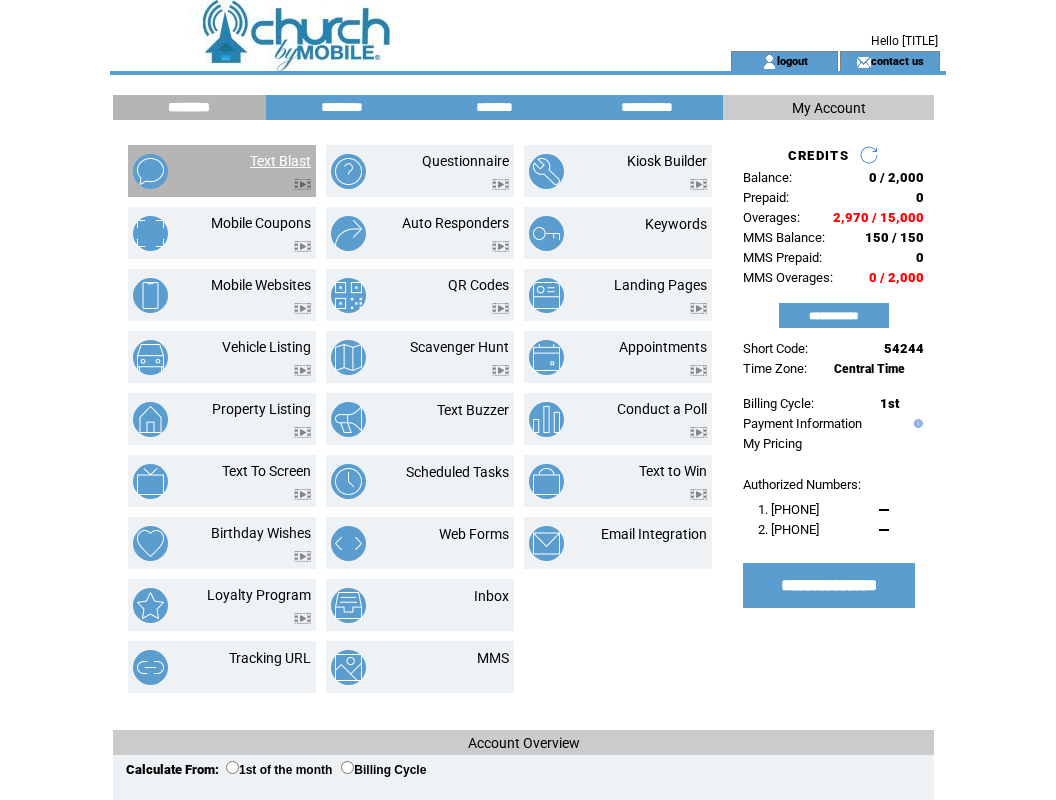 click on "Text Blast" at bounding box center (280, 161) 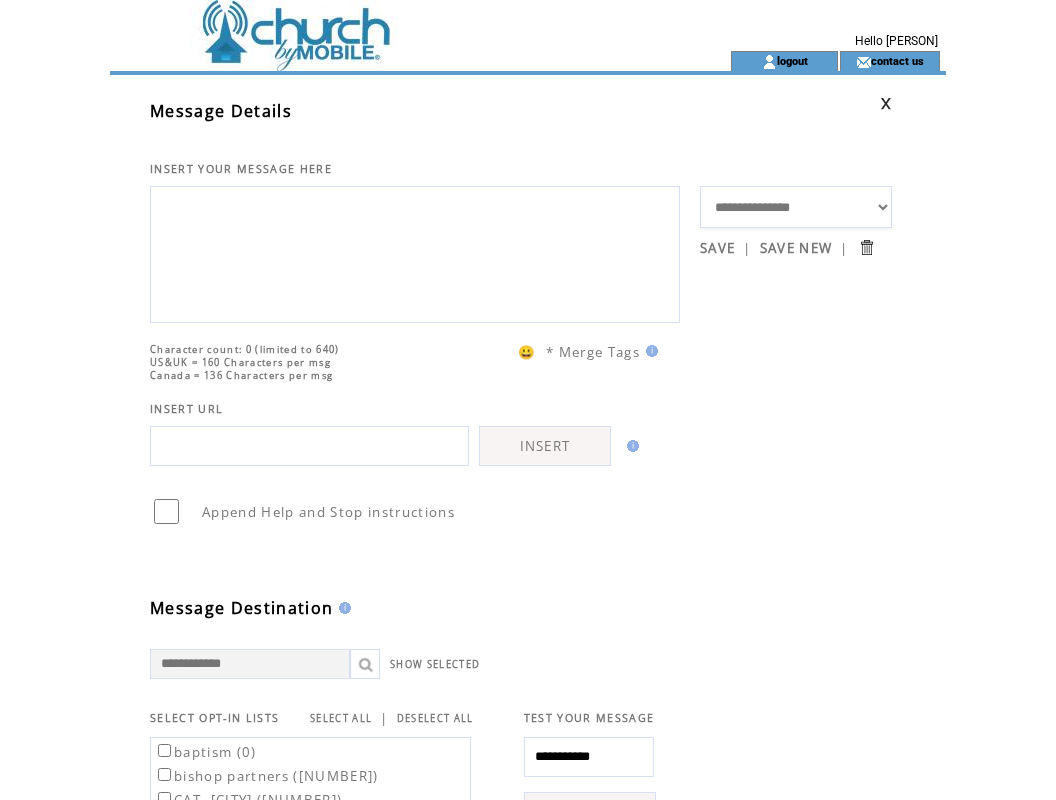 scroll, scrollTop: 0, scrollLeft: 0, axis: both 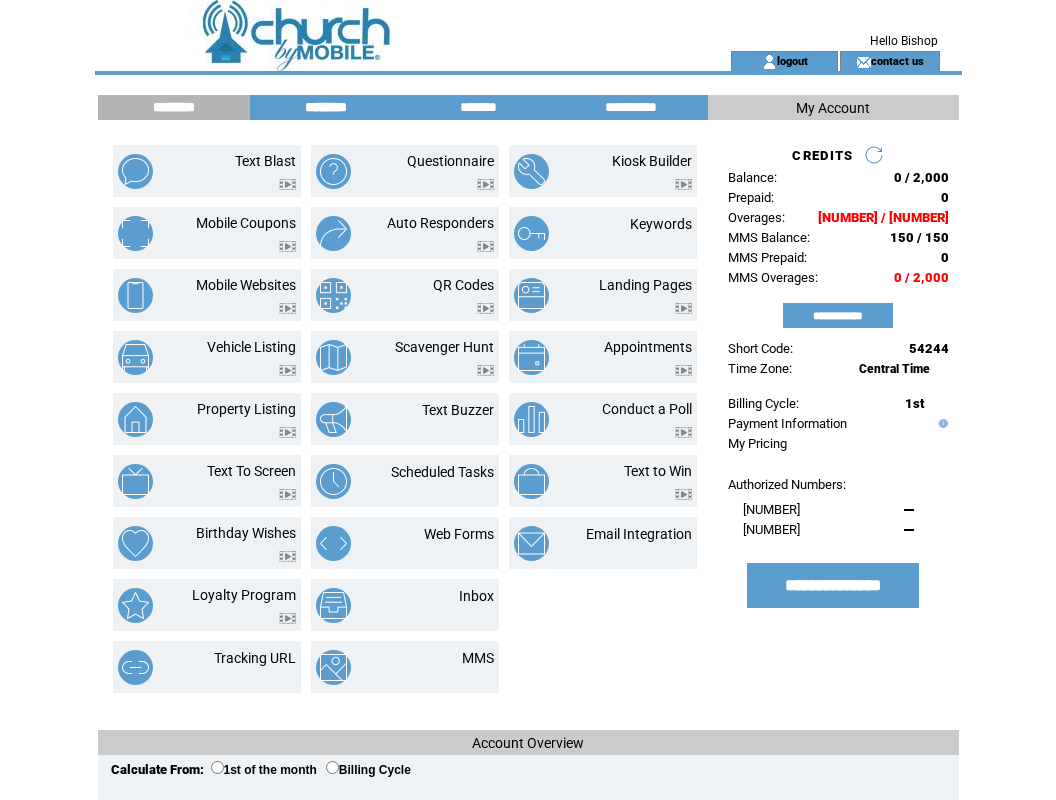 click on "********" at bounding box center [326, 107] 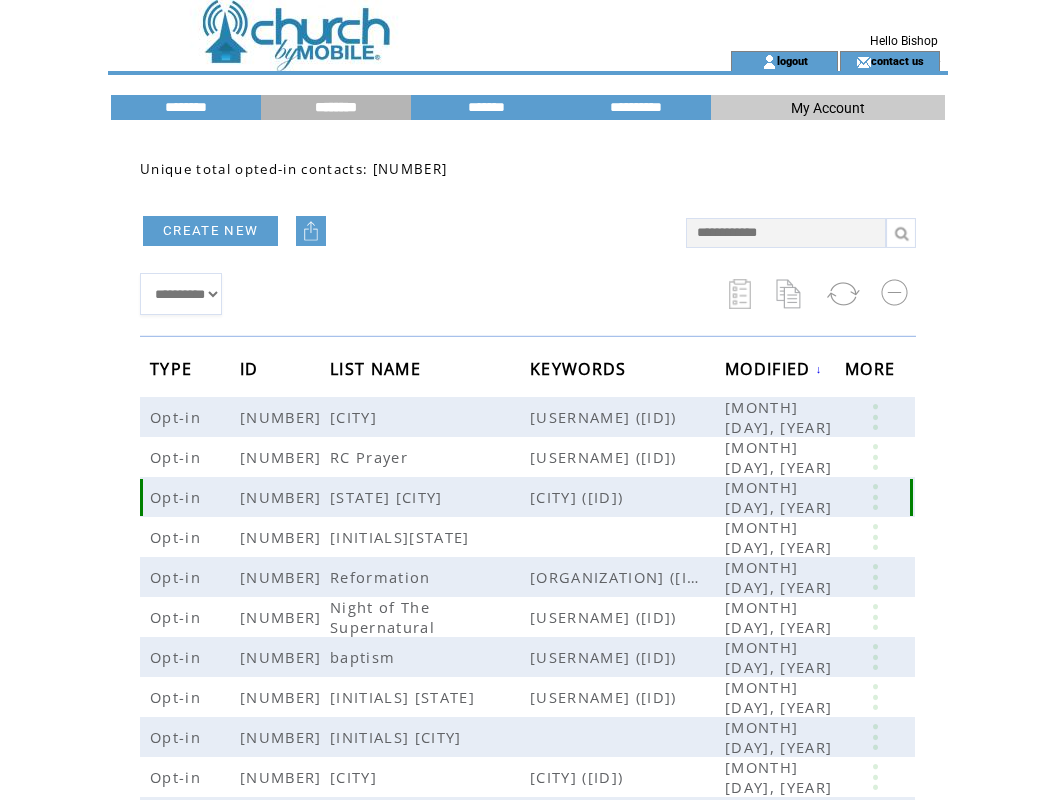click at bounding box center [875, 497] 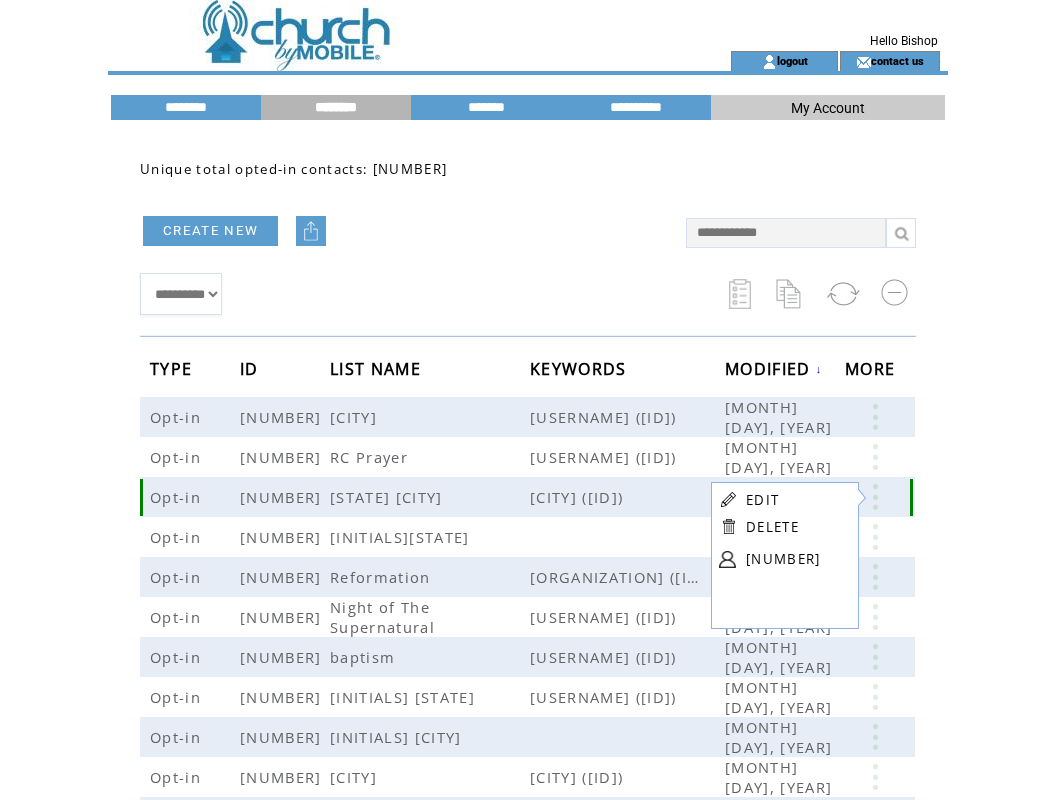 click at bounding box center [627, 537] 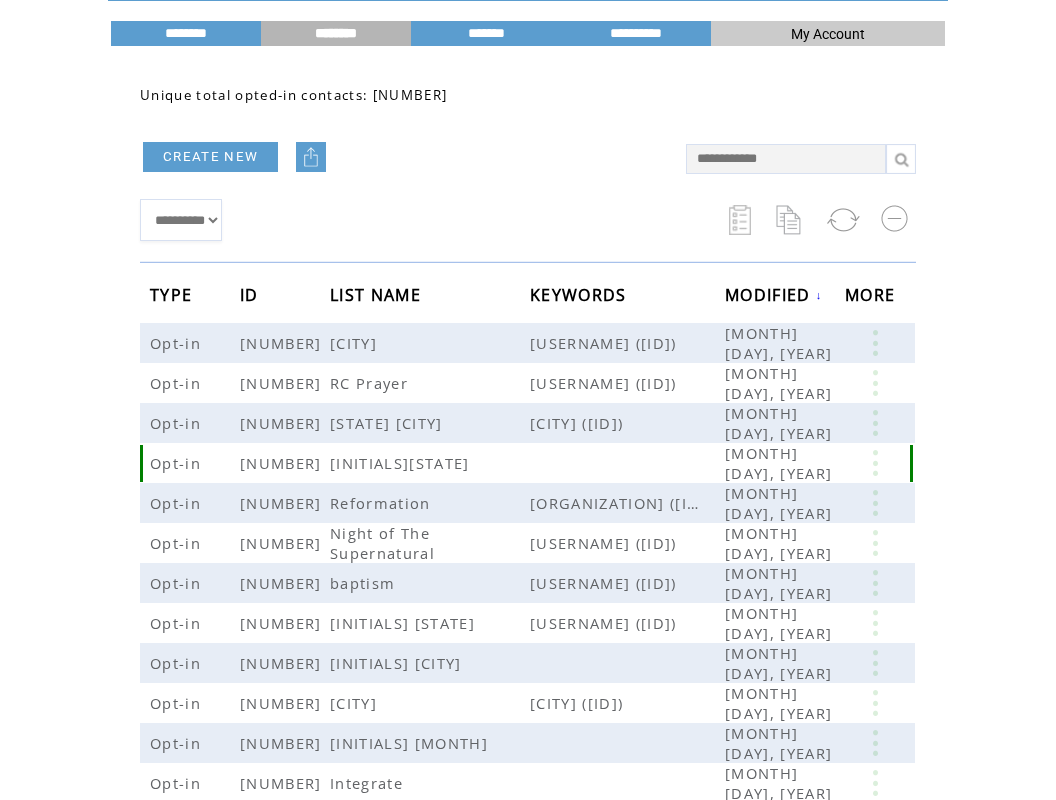scroll, scrollTop: 75, scrollLeft: 0, axis: vertical 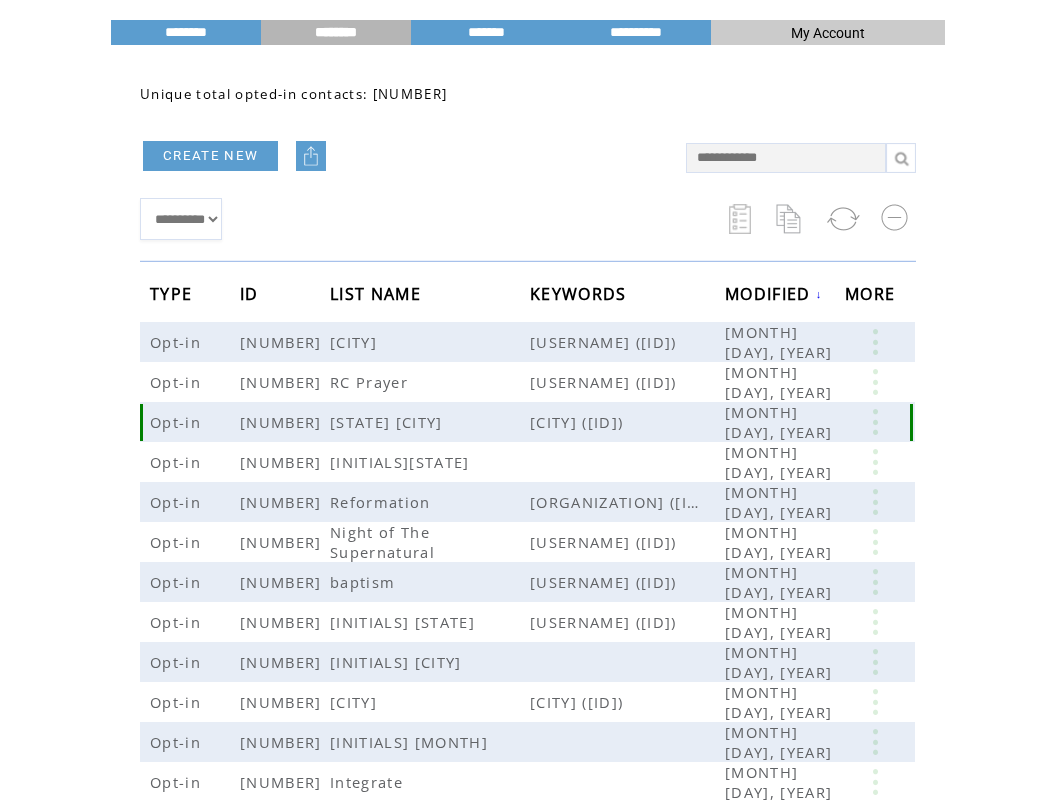 click at bounding box center [875, 422] 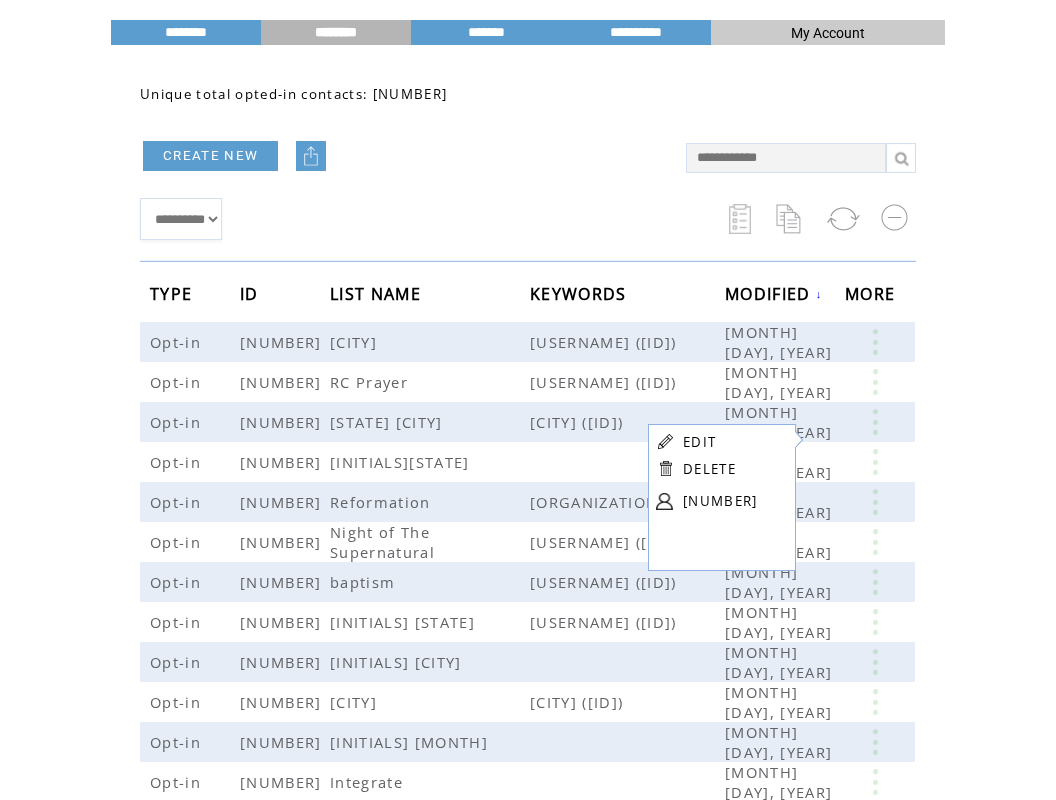 click on "EDIT" at bounding box center [699, 442] 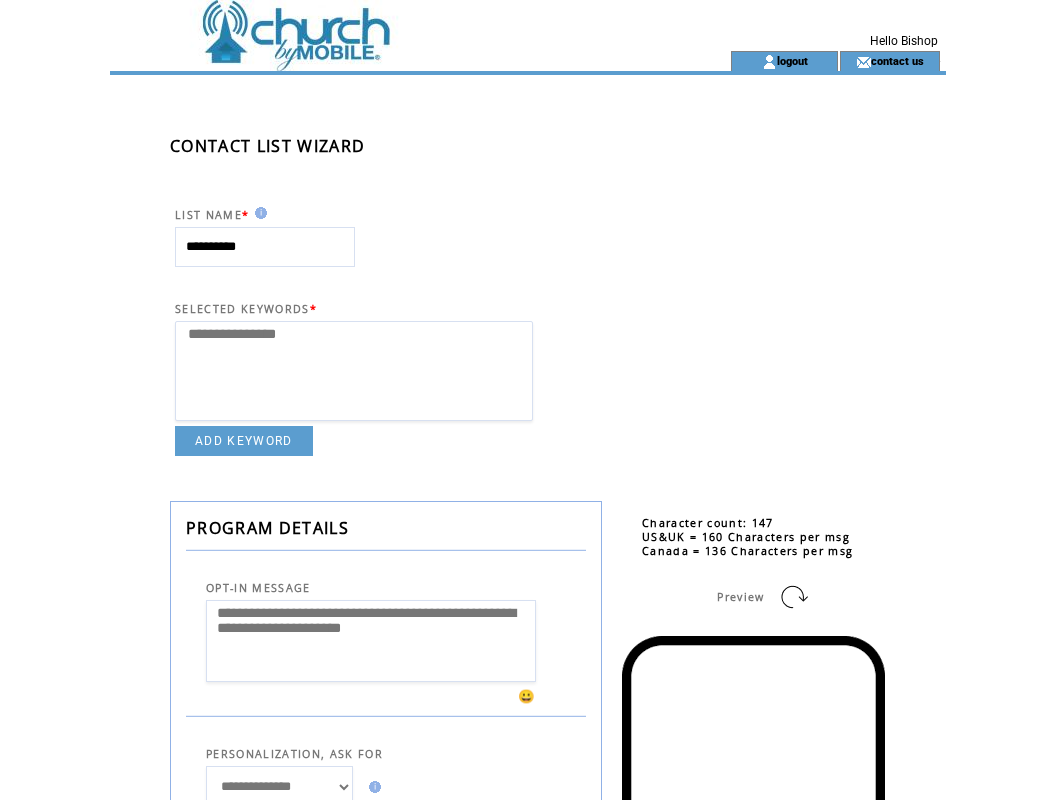 select 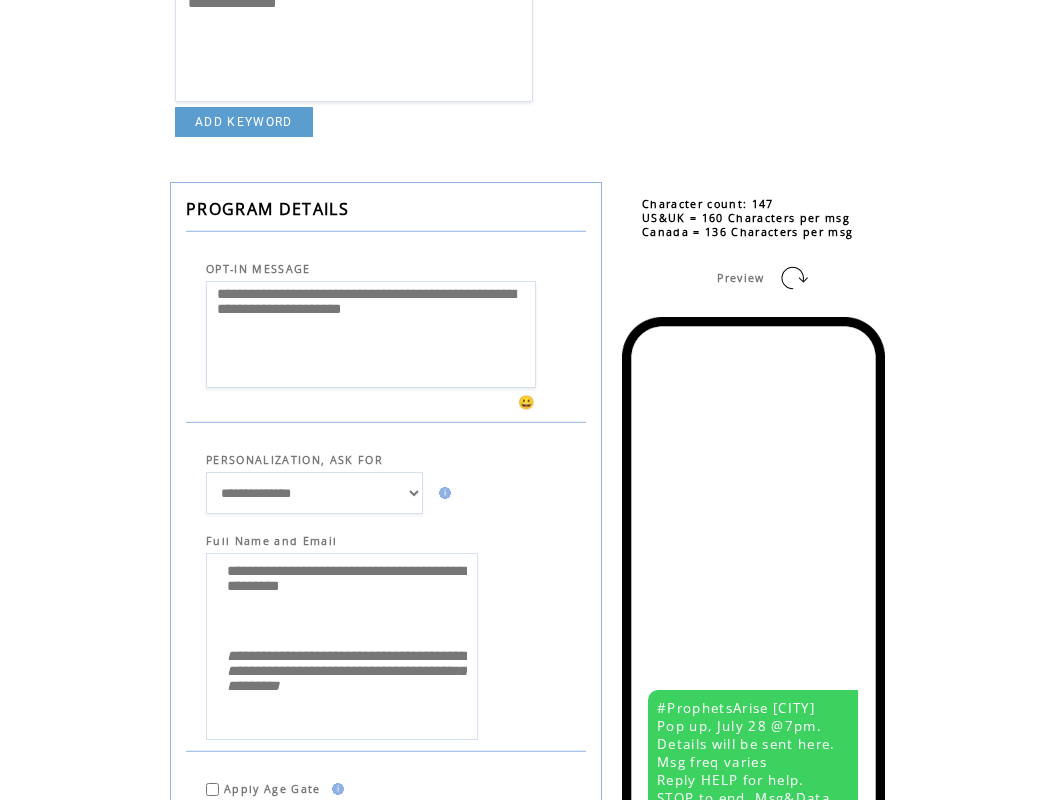 scroll, scrollTop: 893, scrollLeft: 0, axis: vertical 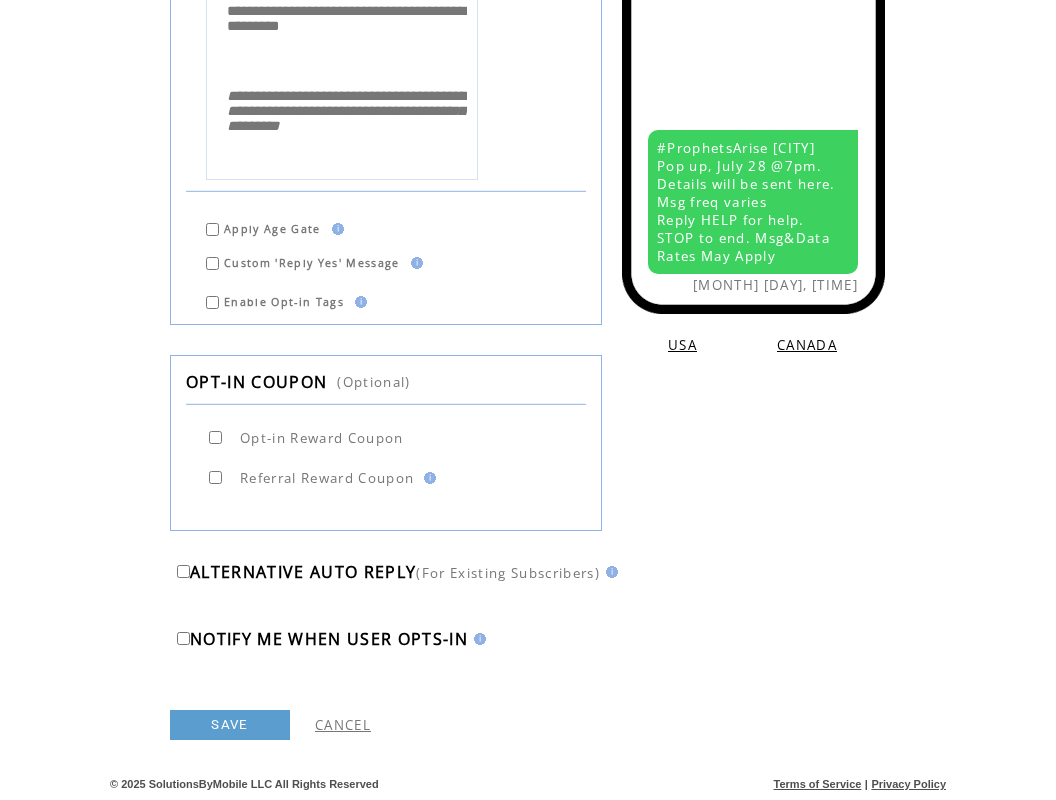 click on "SAVE" at bounding box center (230, 725) 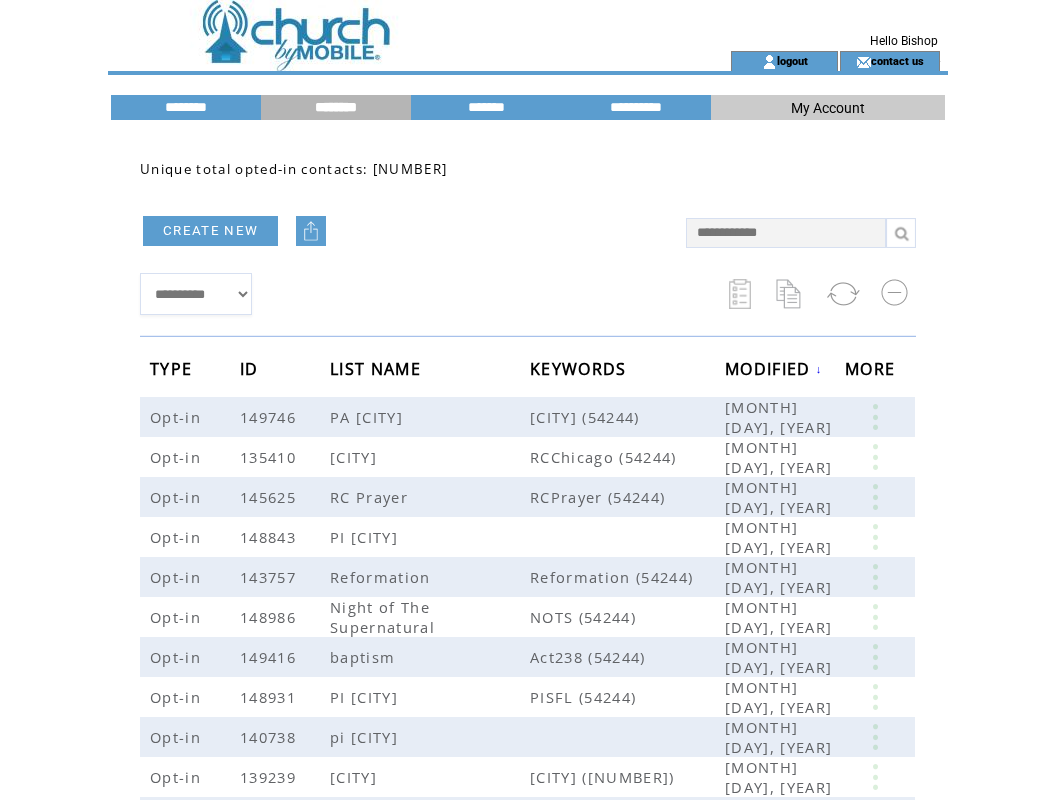 scroll, scrollTop: 0, scrollLeft: 0, axis: both 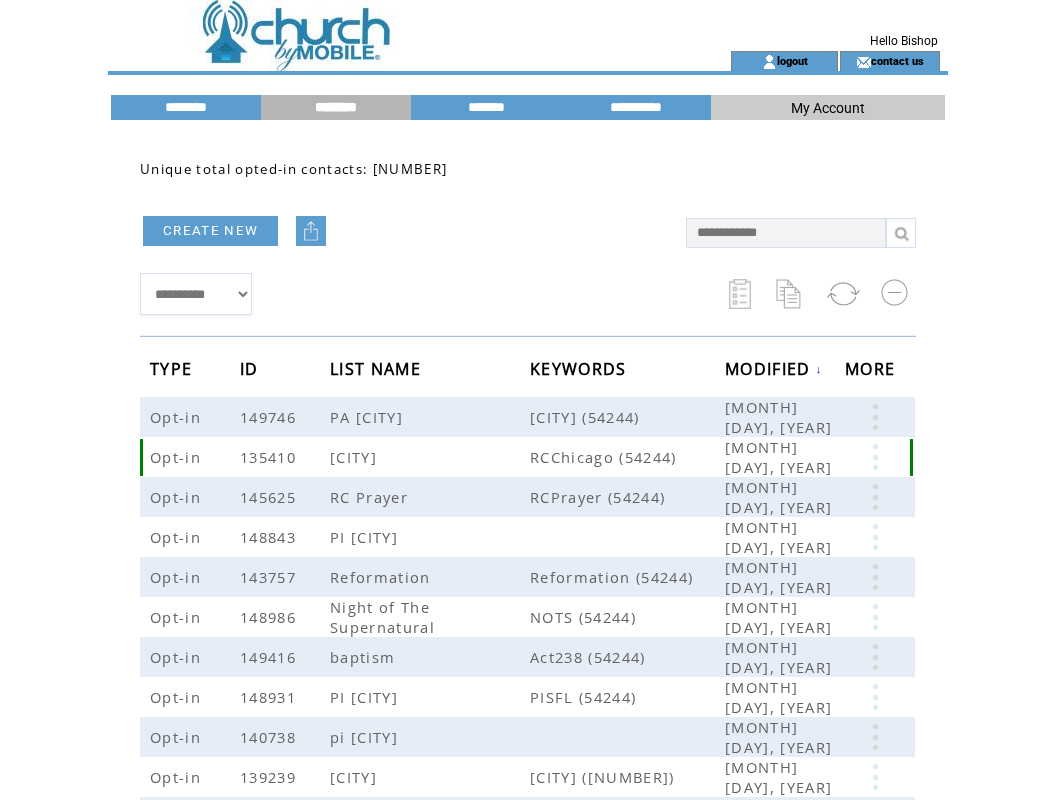 click at bounding box center (875, 457) 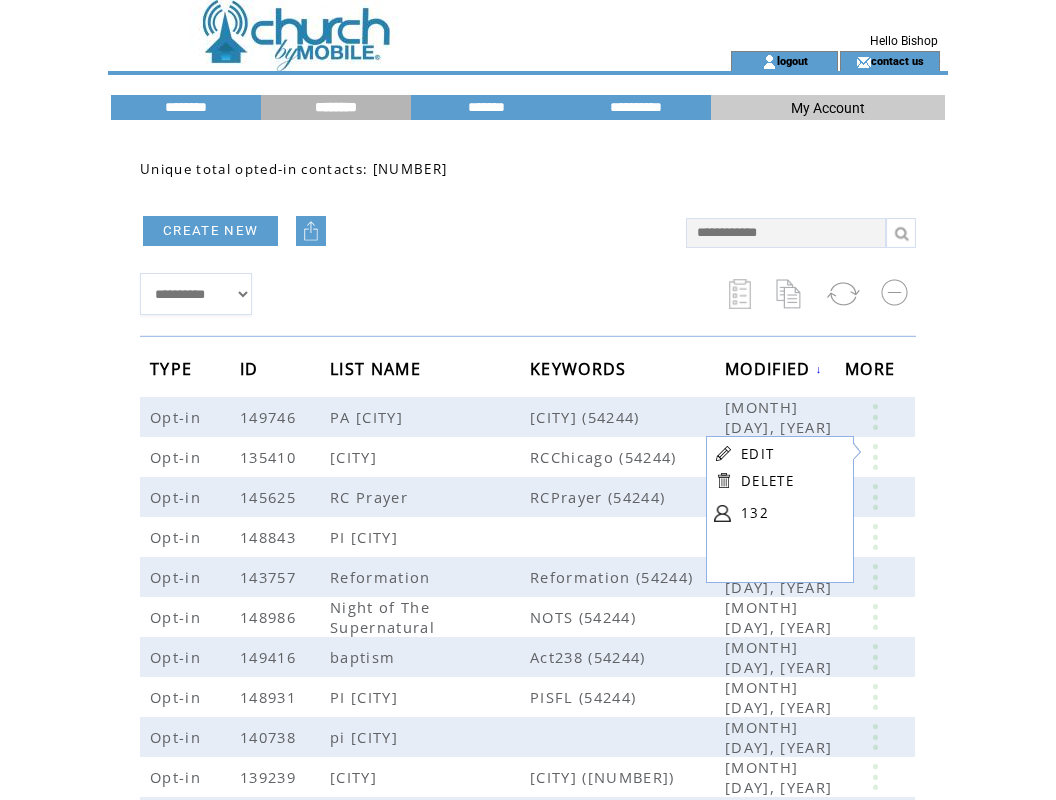 click on "EDIT" at bounding box center [757, 454] 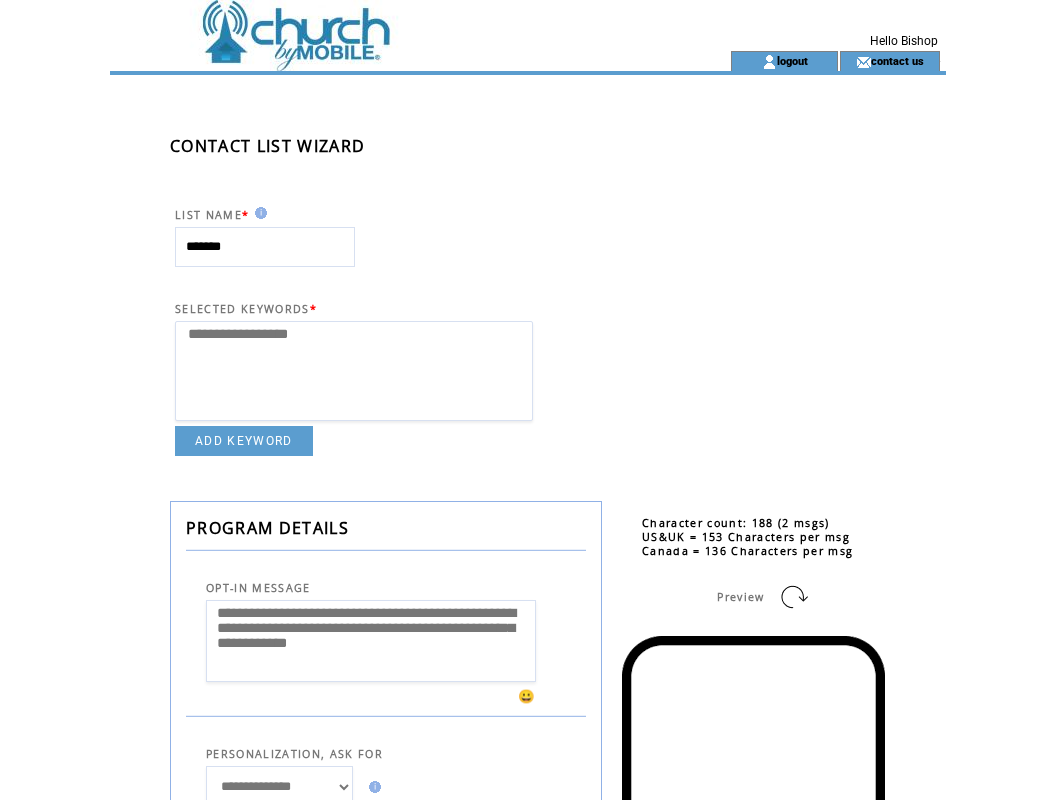 select 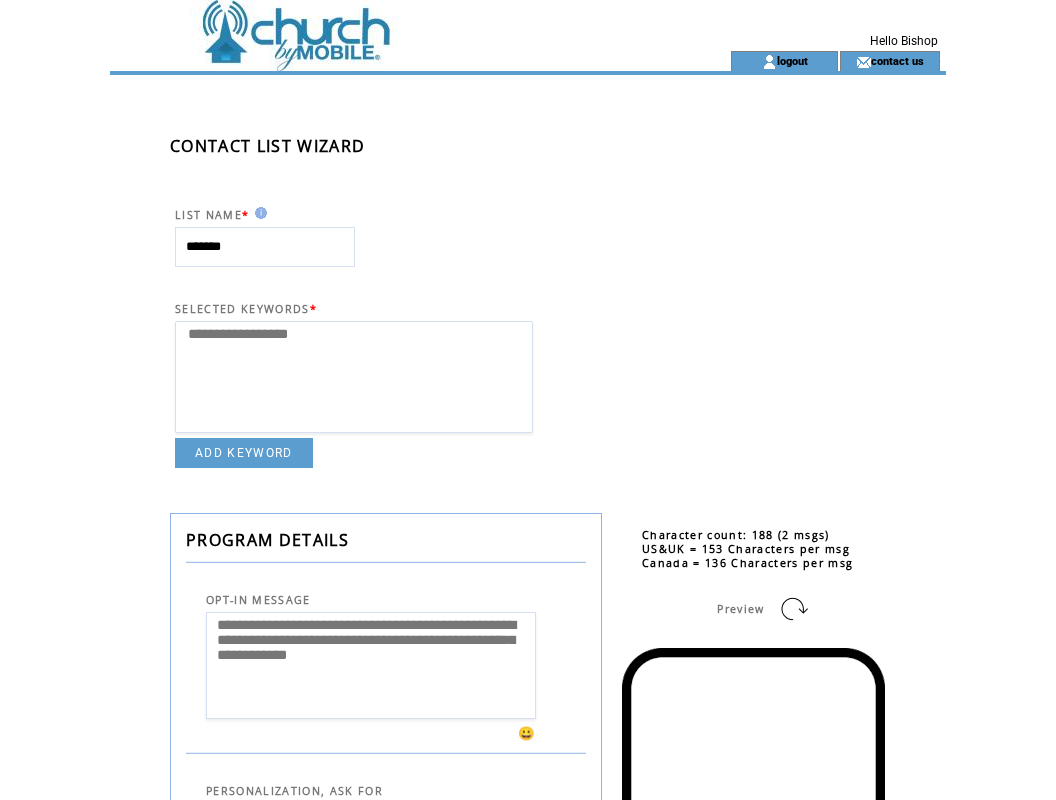 scroll, scrollTop: 0, scrollLeft: 0, axis: both 